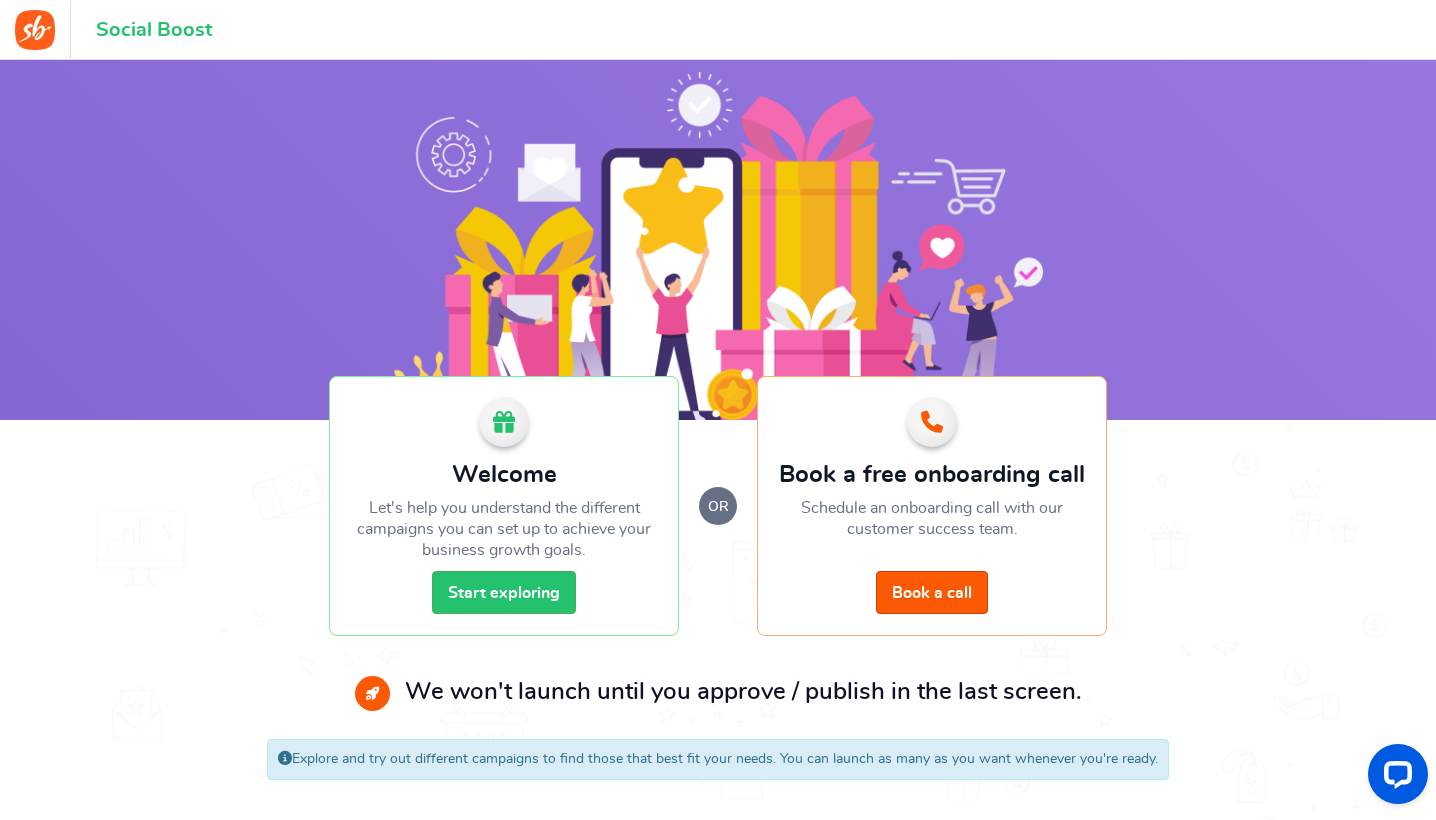 scroll, scrollTop: 18, scrollLeft: 0, axis: vertical 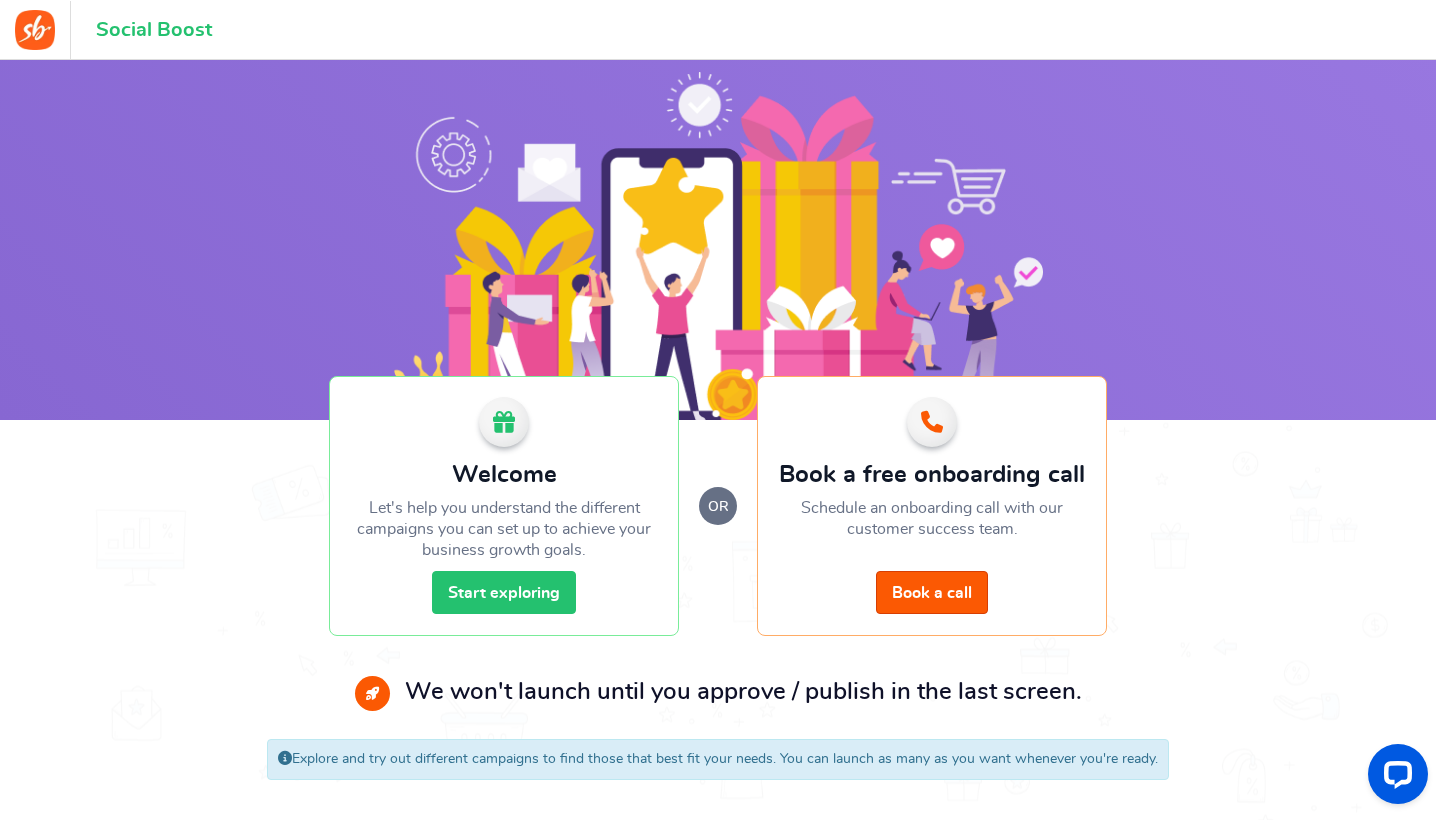 click on "Start exploring" at bounding box center [504, 592] 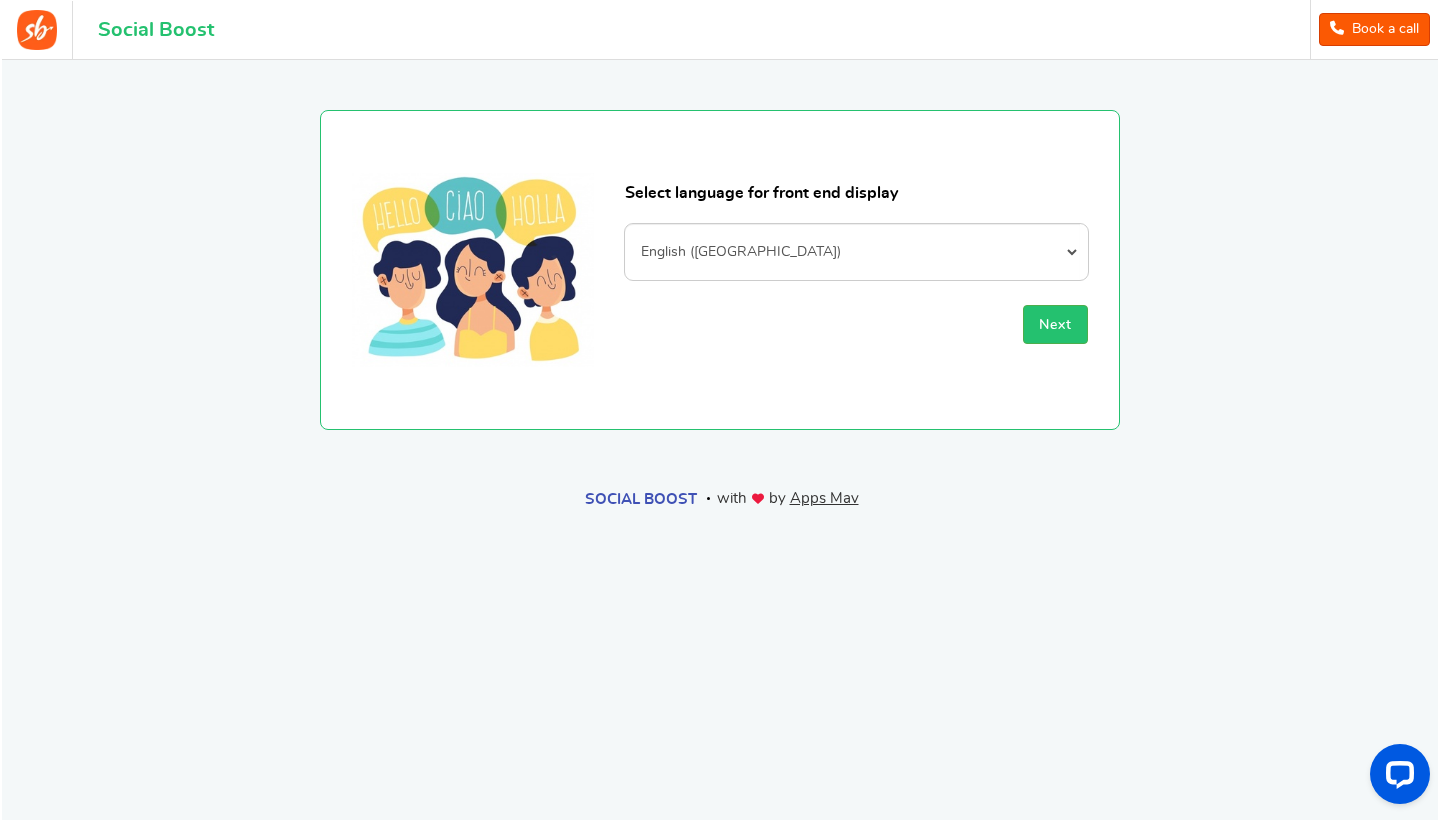 scroll, scrollTop: 0, scrollLeft: 0, axis: both 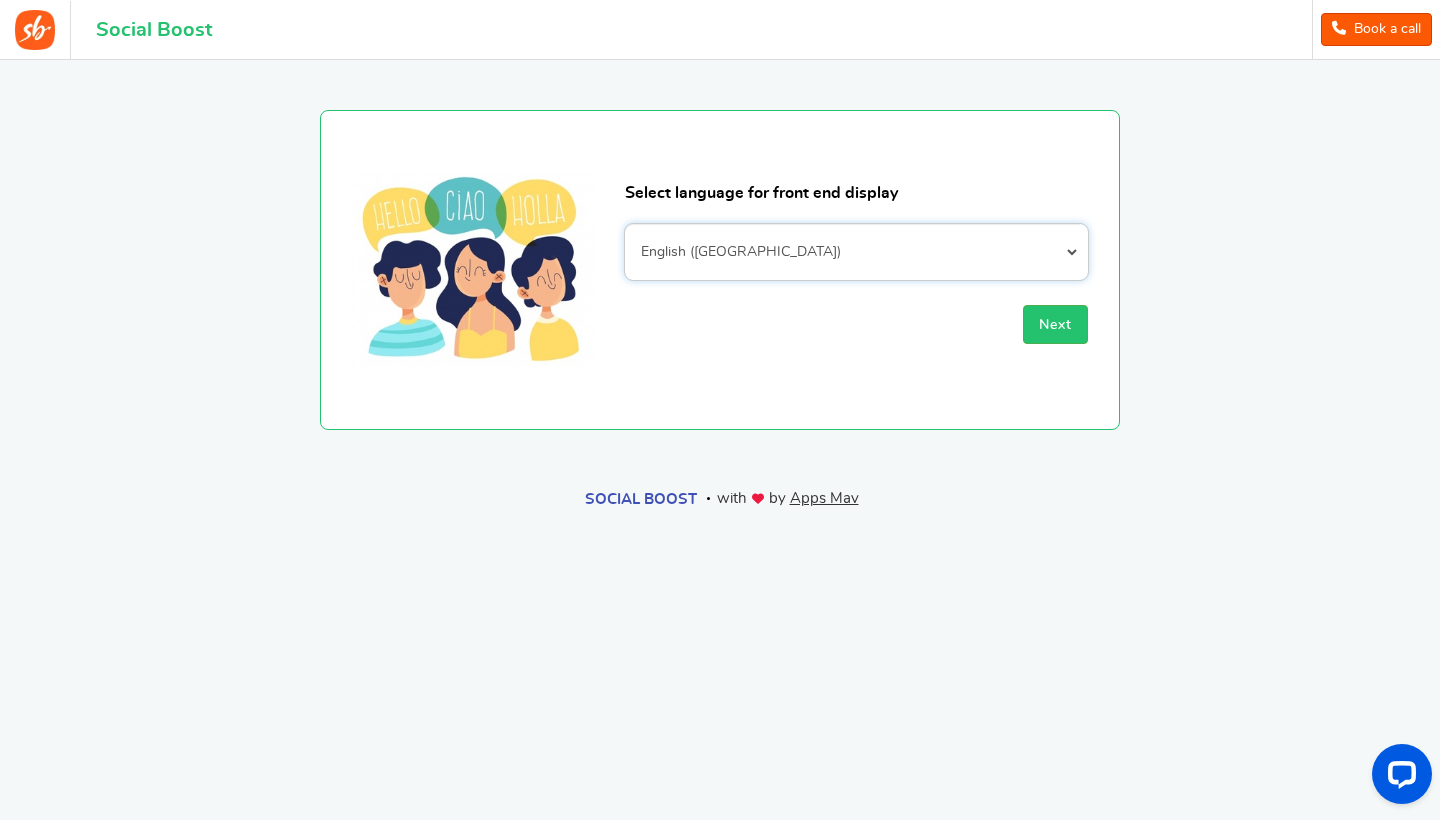 select on "en_GB" 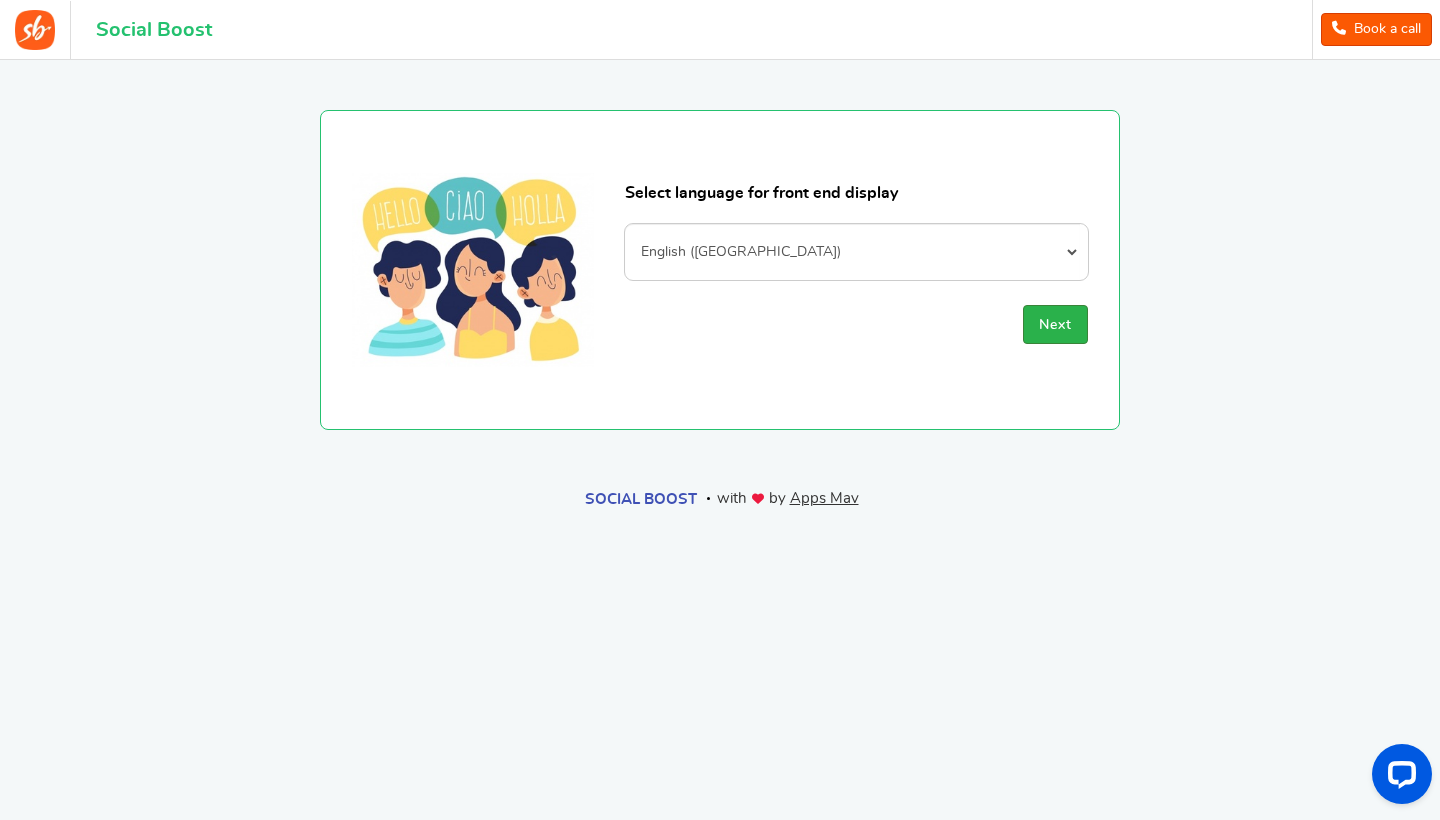 click on "Next" at bounding box center (1055, 325) 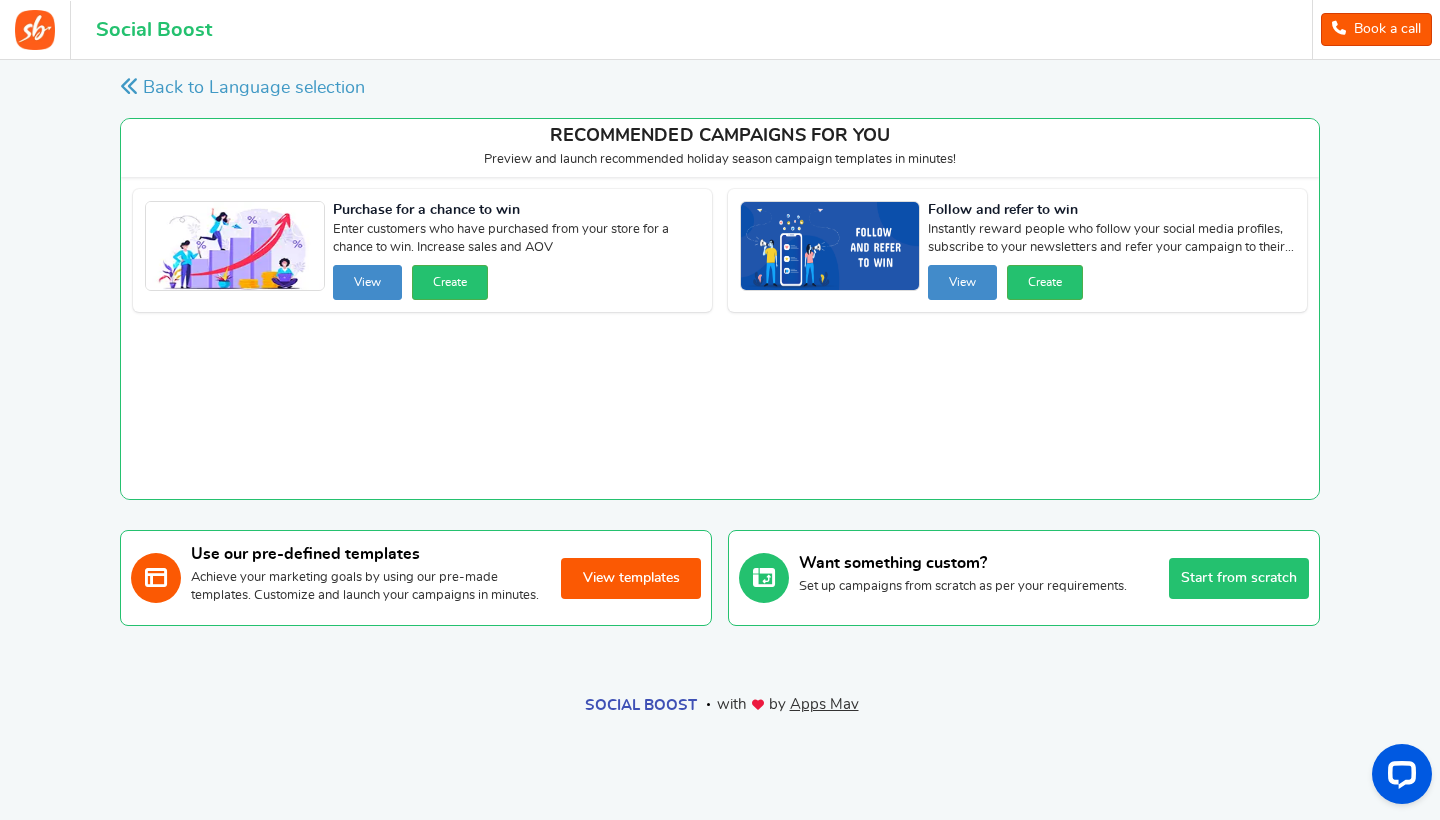 click on "Want something custom?
Set up campaigns from scratch as per your requirements.
Start from scratch" at bounding box center [1054, 578] 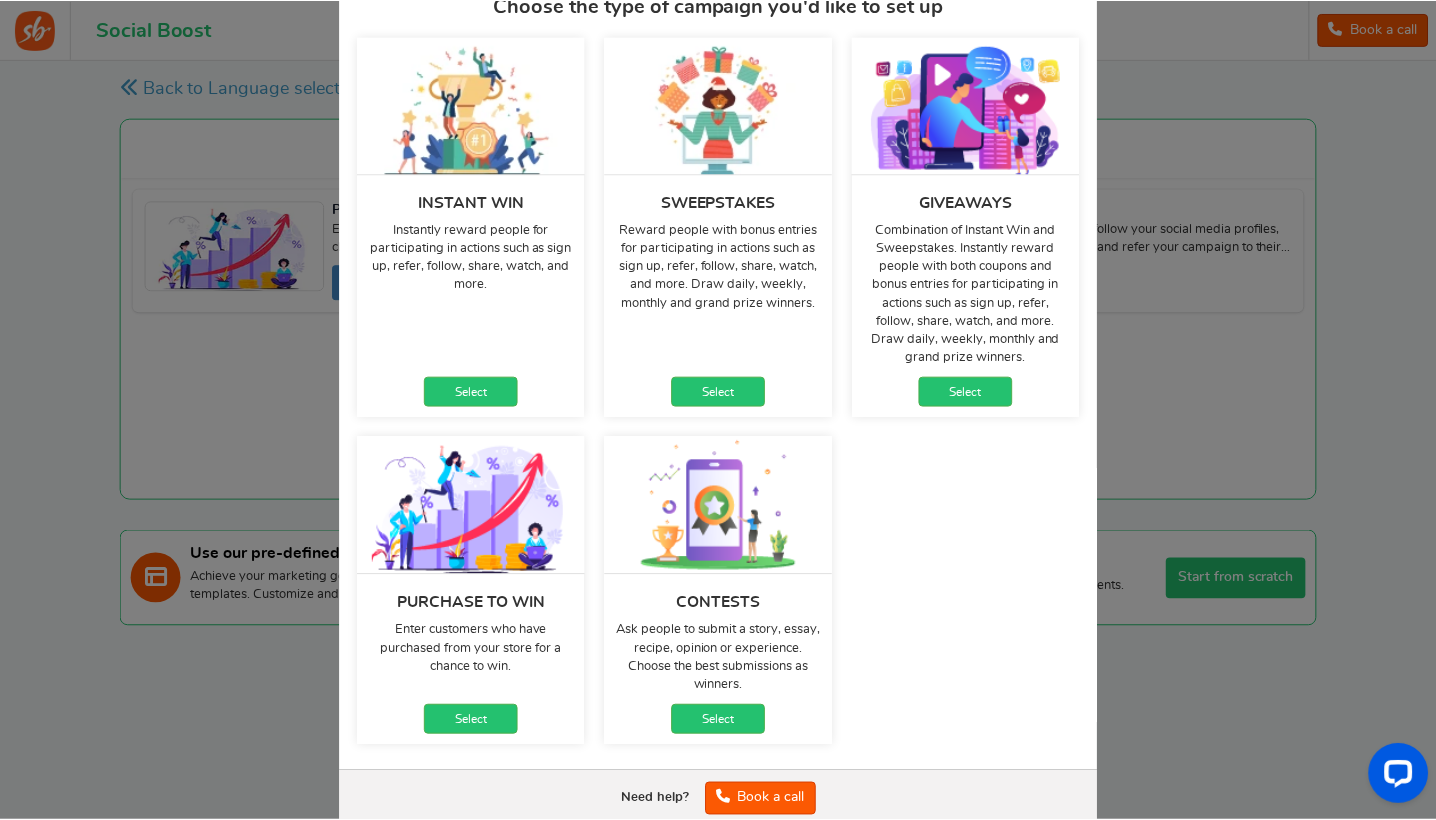 scroll, scrollTop: 101, scrollLeft: 0, axis: vertical 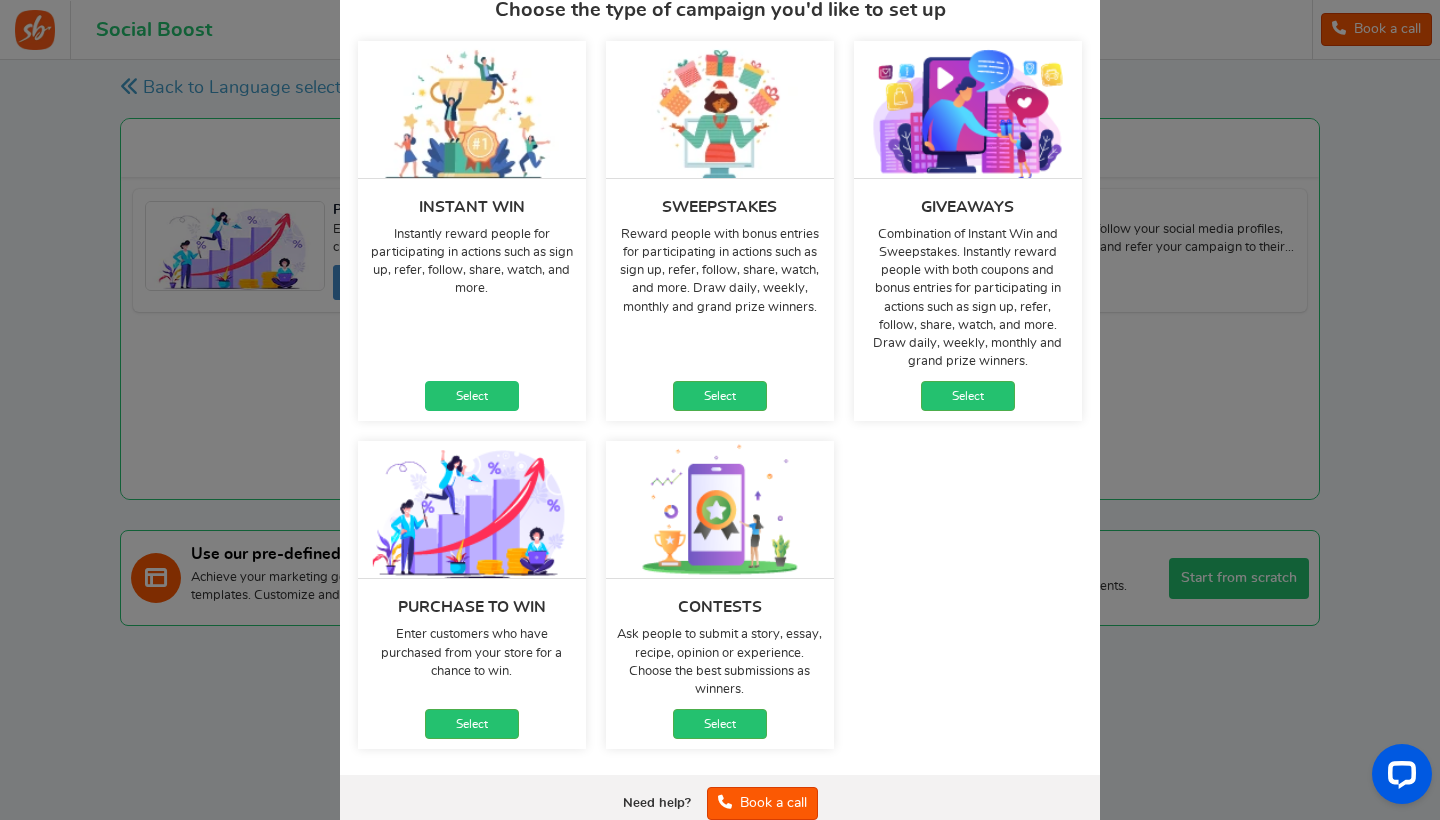 click on "Select" at bounding box center (472, 396) 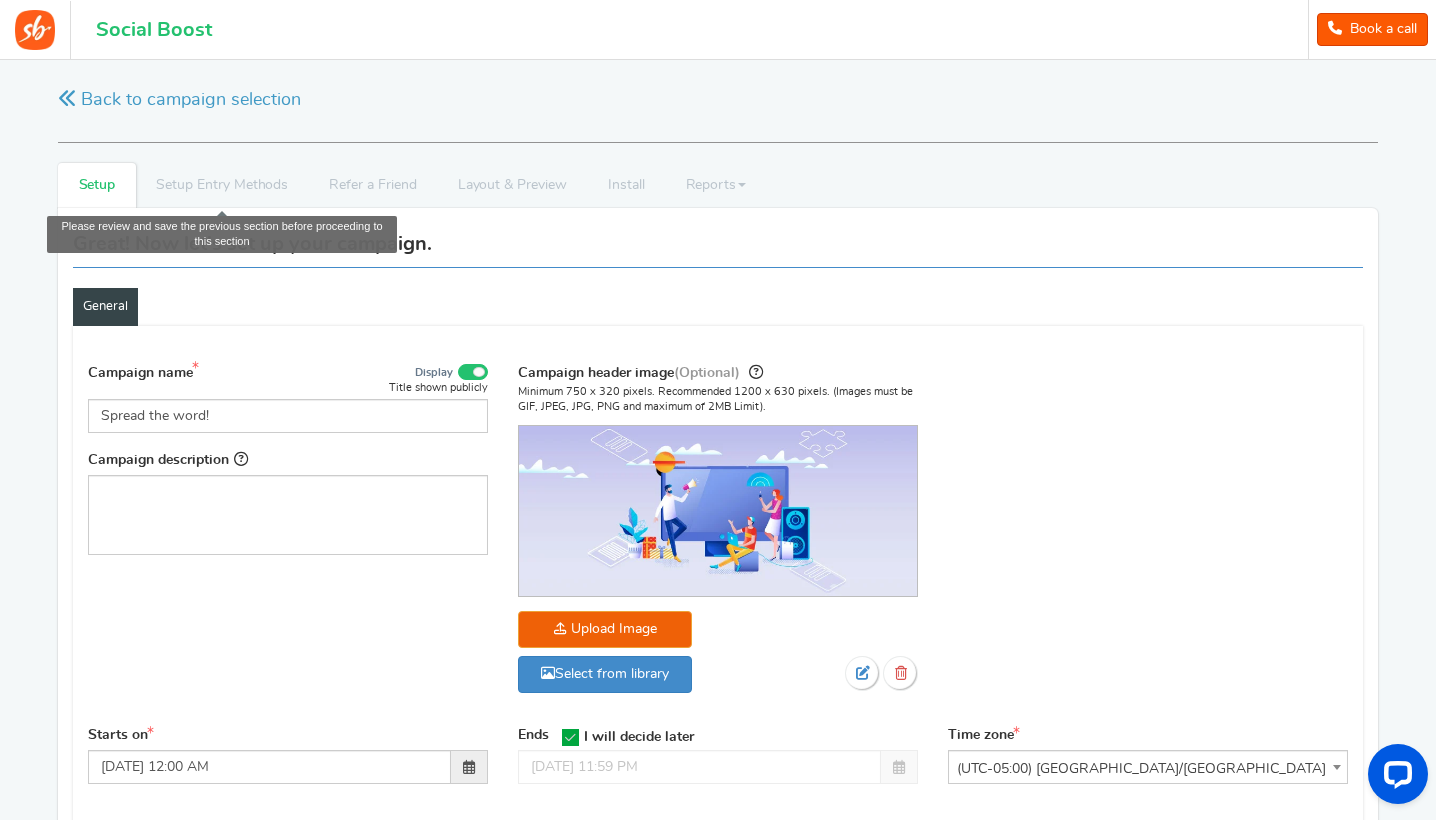 click on "Setup Entry Methods" at bounding box center [222, 185] 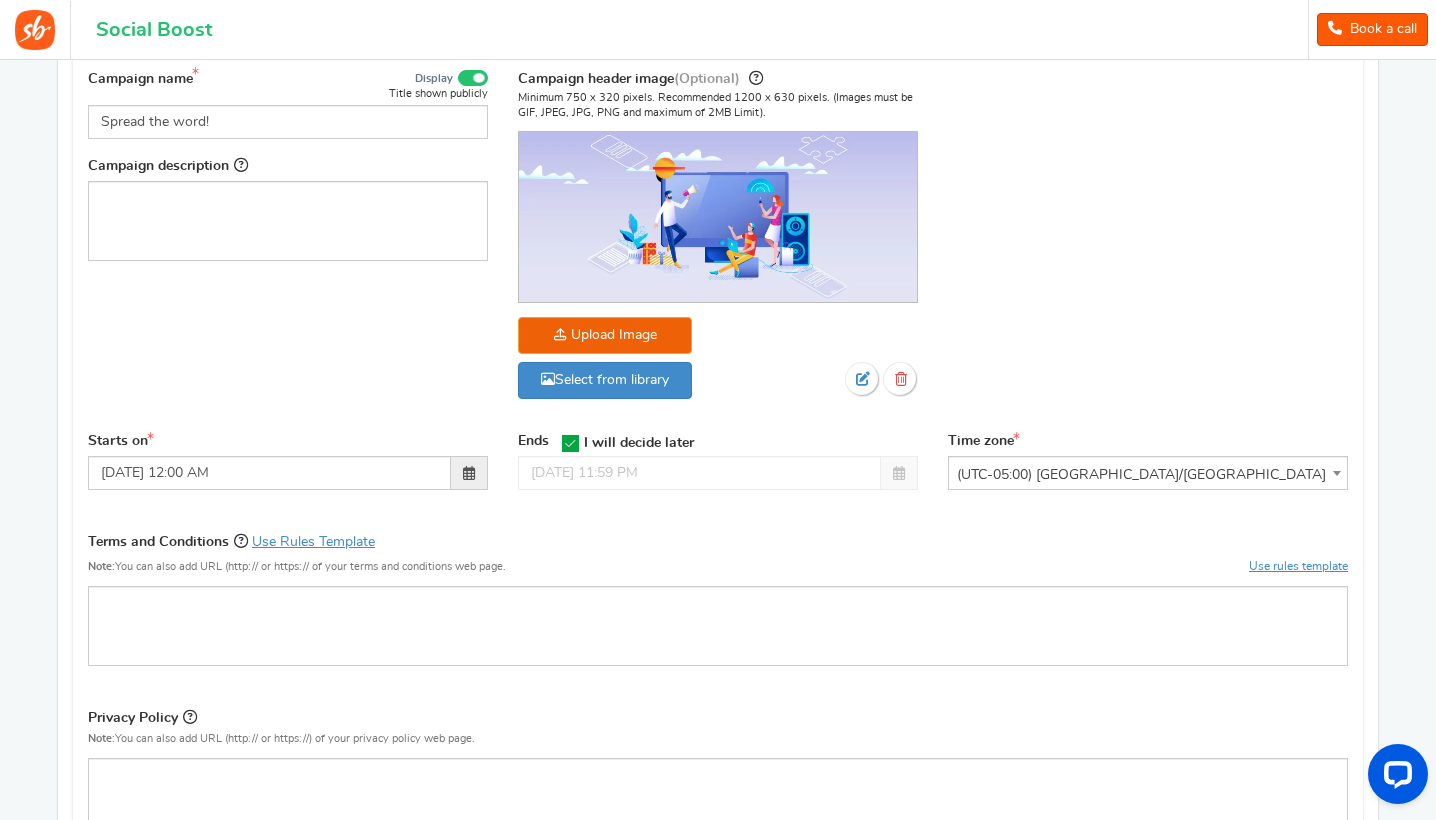 scroll, scrollTop: 570, scrollLeft: 0, axis: vertical 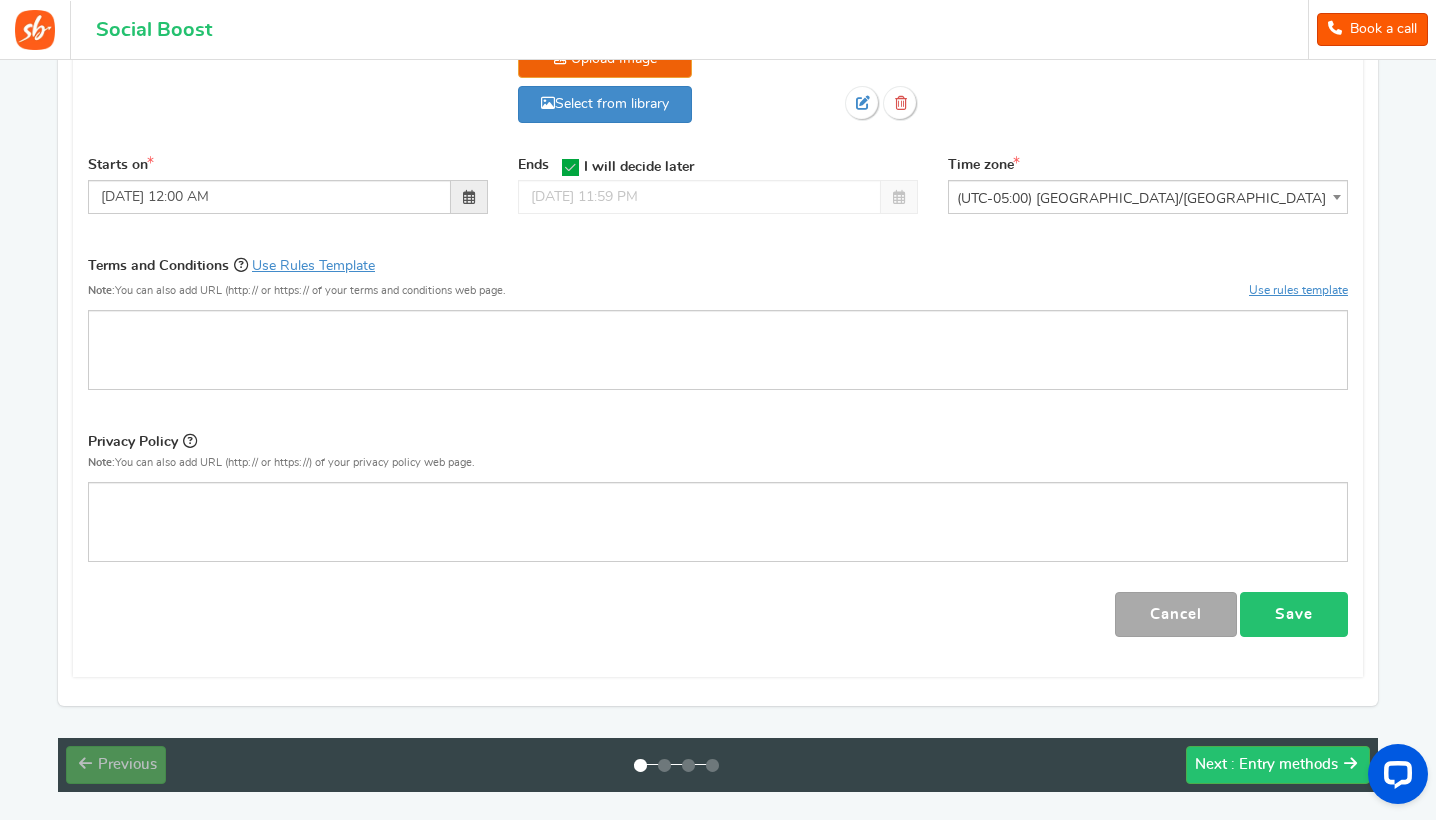 click on "Save" at bounding box center (1294, 614) 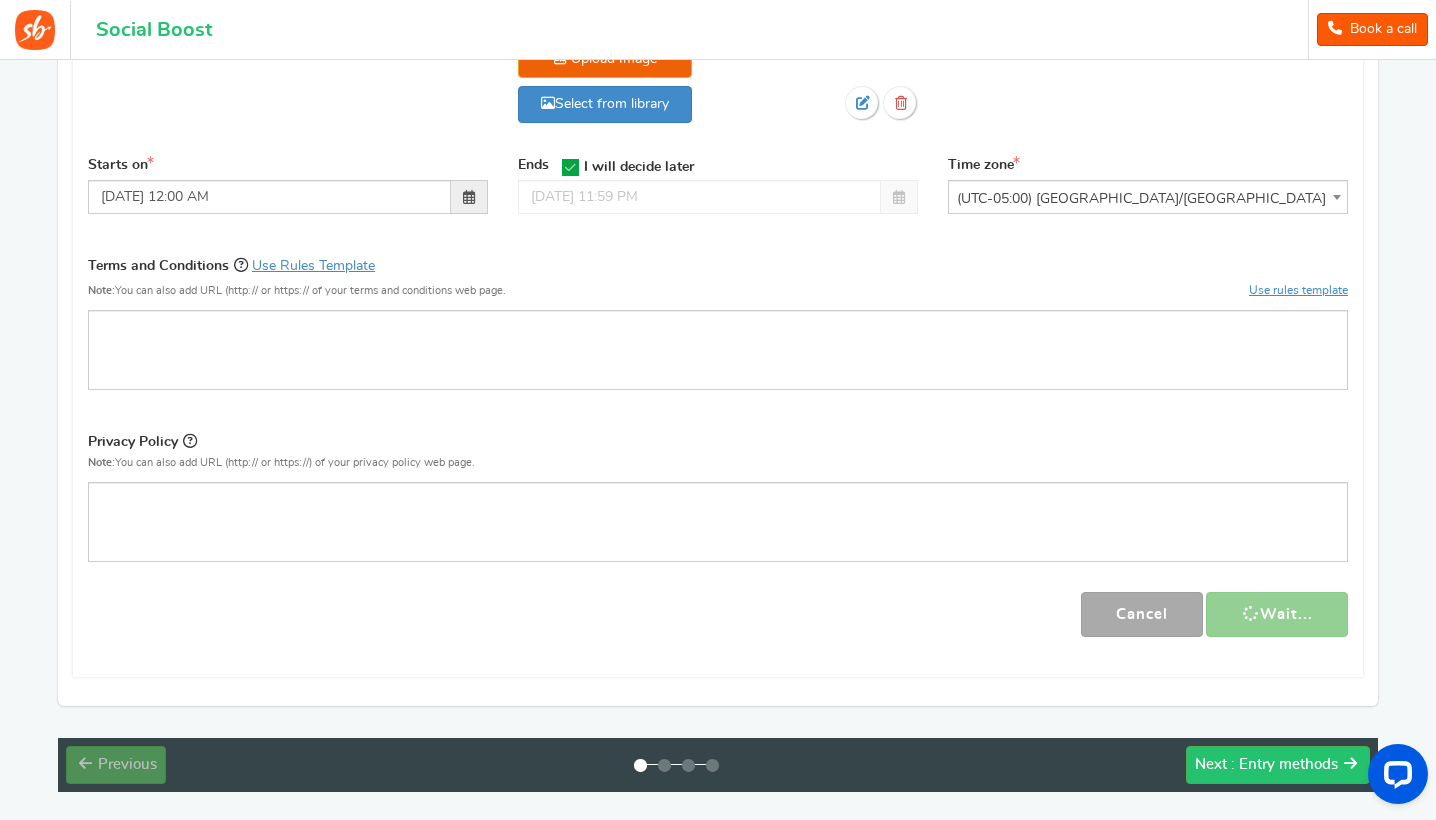 click on "For the best experience, view this on a desktop!
Social Boost
Book a call
0
WARNING
0
Recommendation
Book a call
Help
Logout" at bounding box center (718, -160) 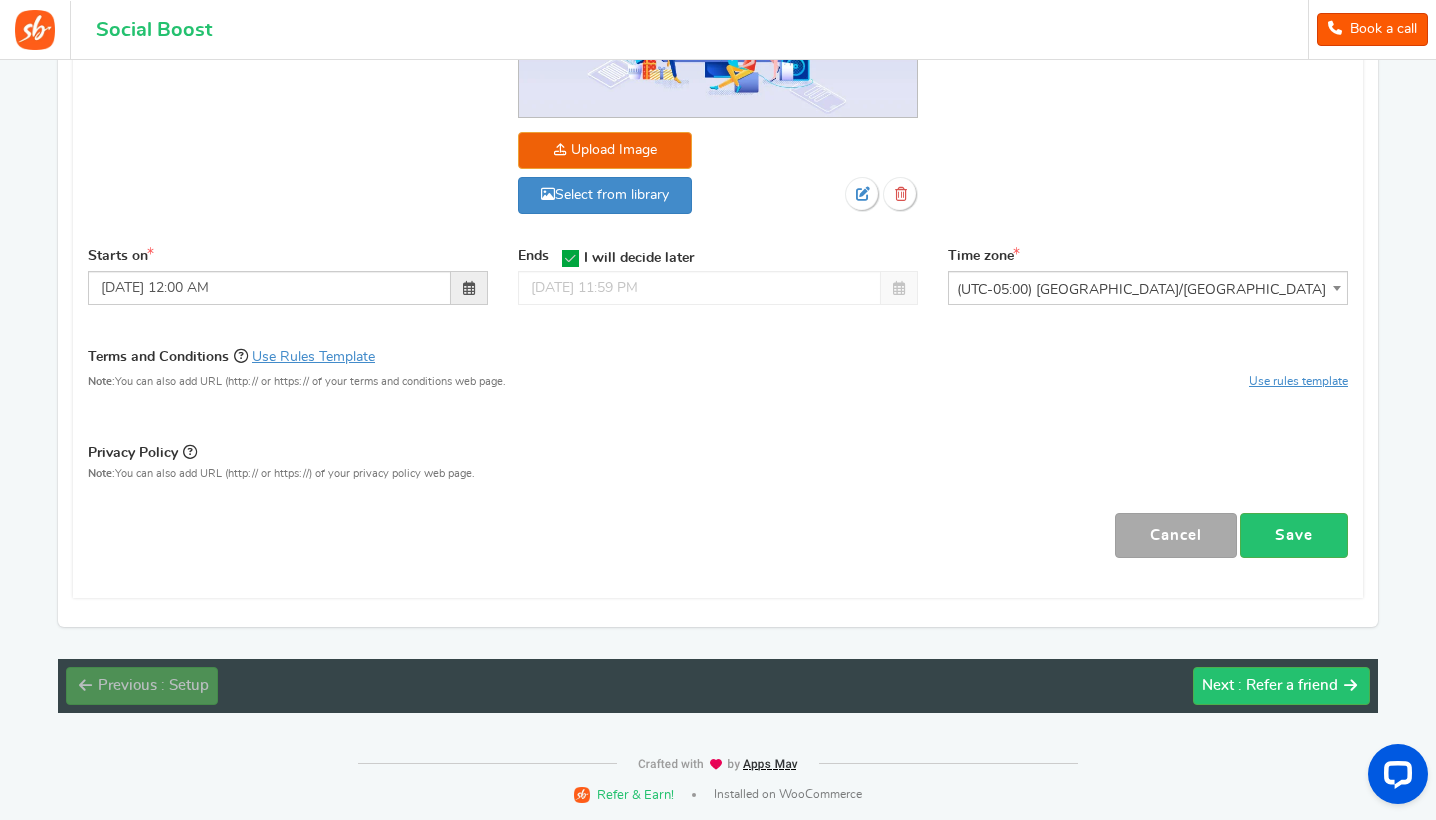 scroll, scrollTop: 0, scrollLeft: 0, axis: both 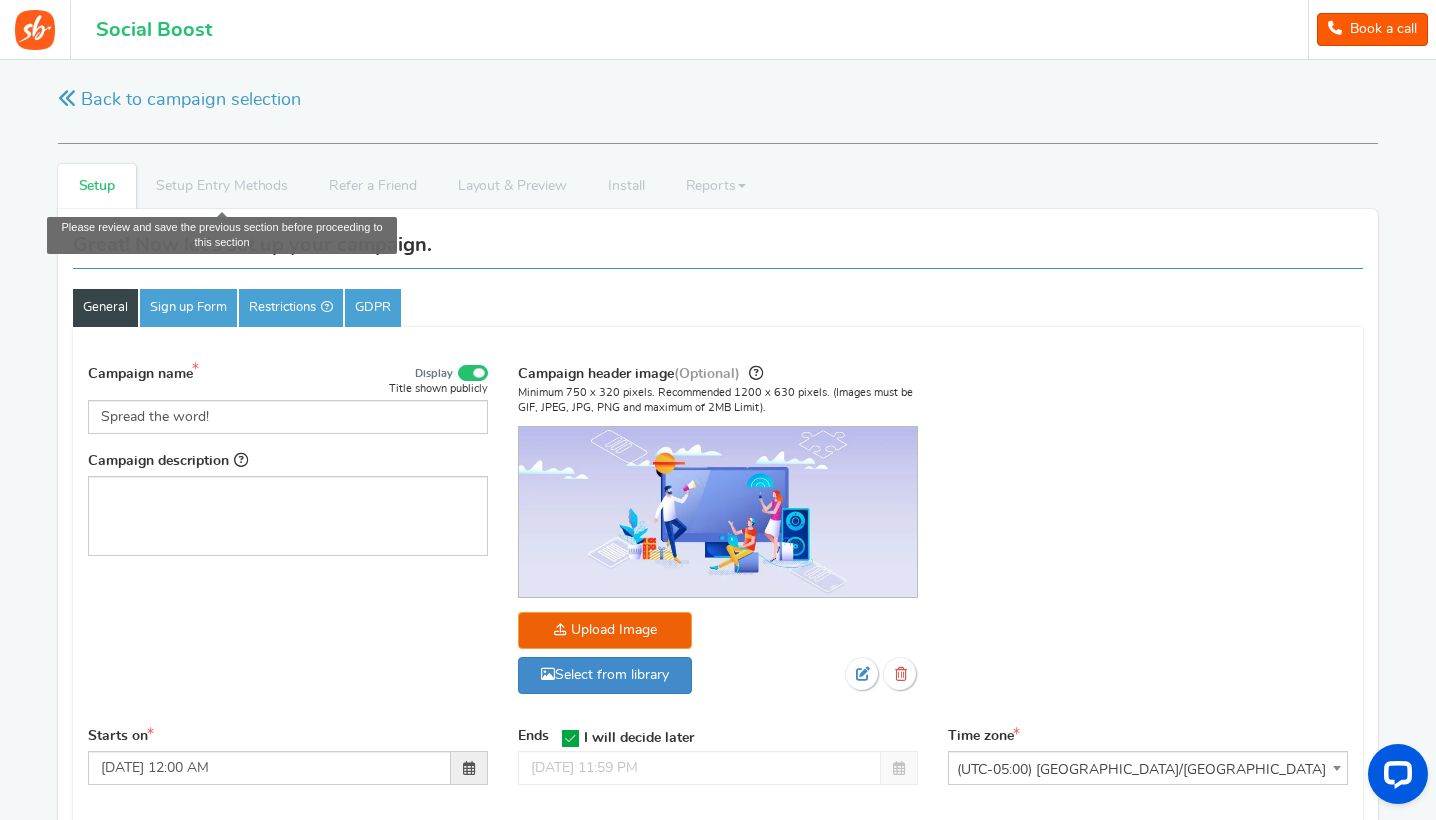 click on "Setup Entry Methods" at bounding box center (222, 186) 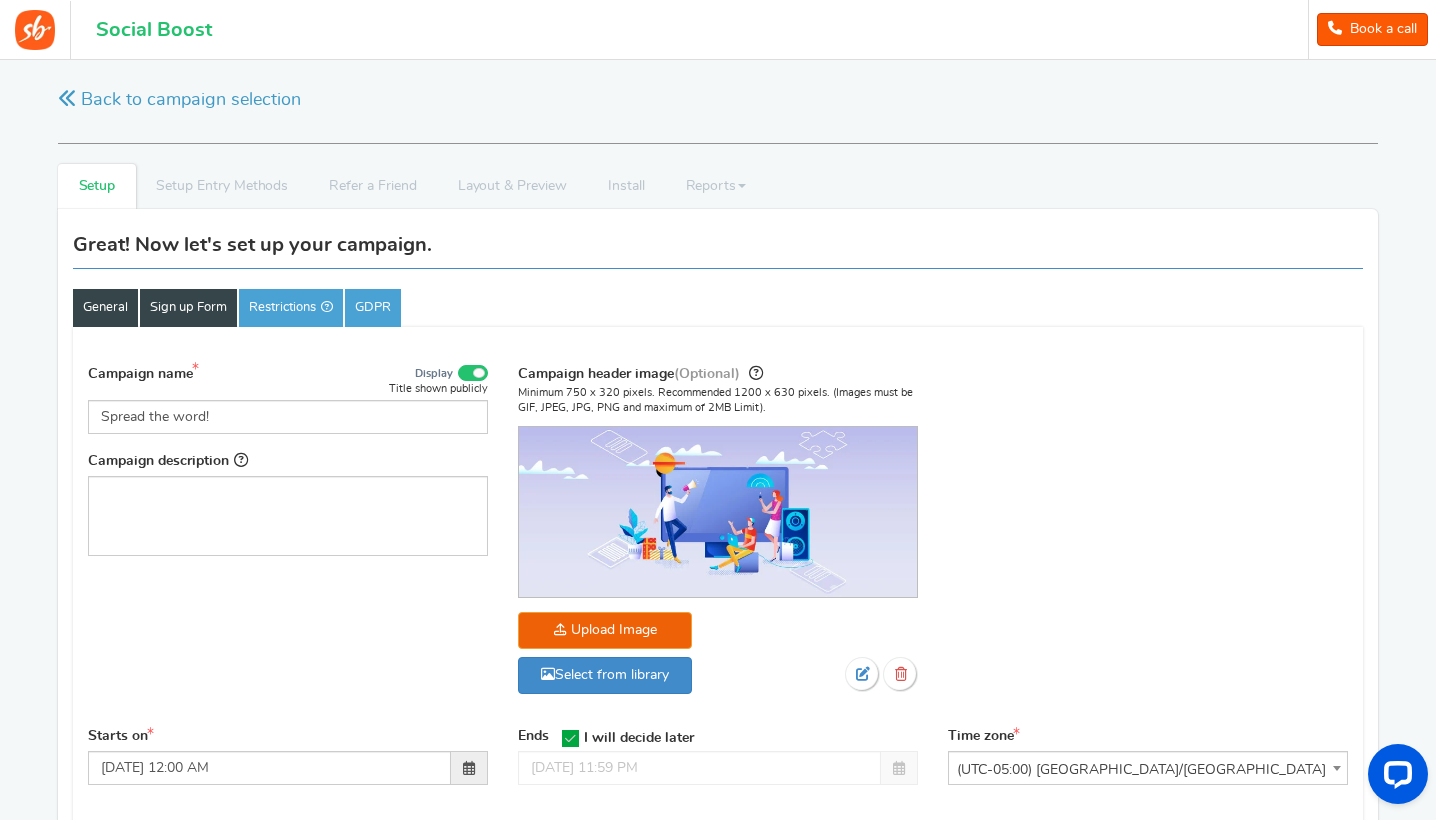 click on "Sign up Form" at bounding box center [188, 308] 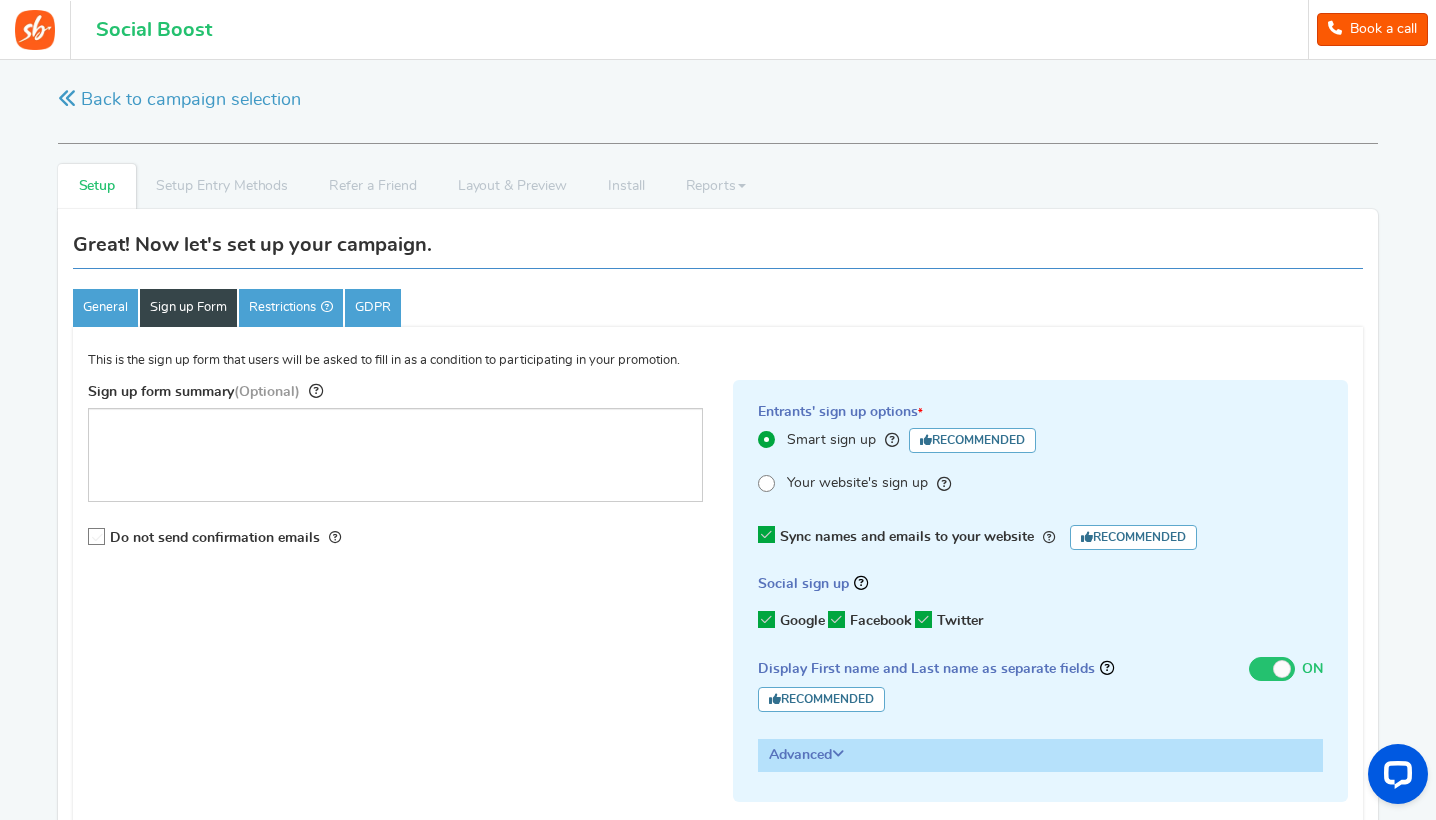 click on "Sign up Form" at bounding box center [188, 308] 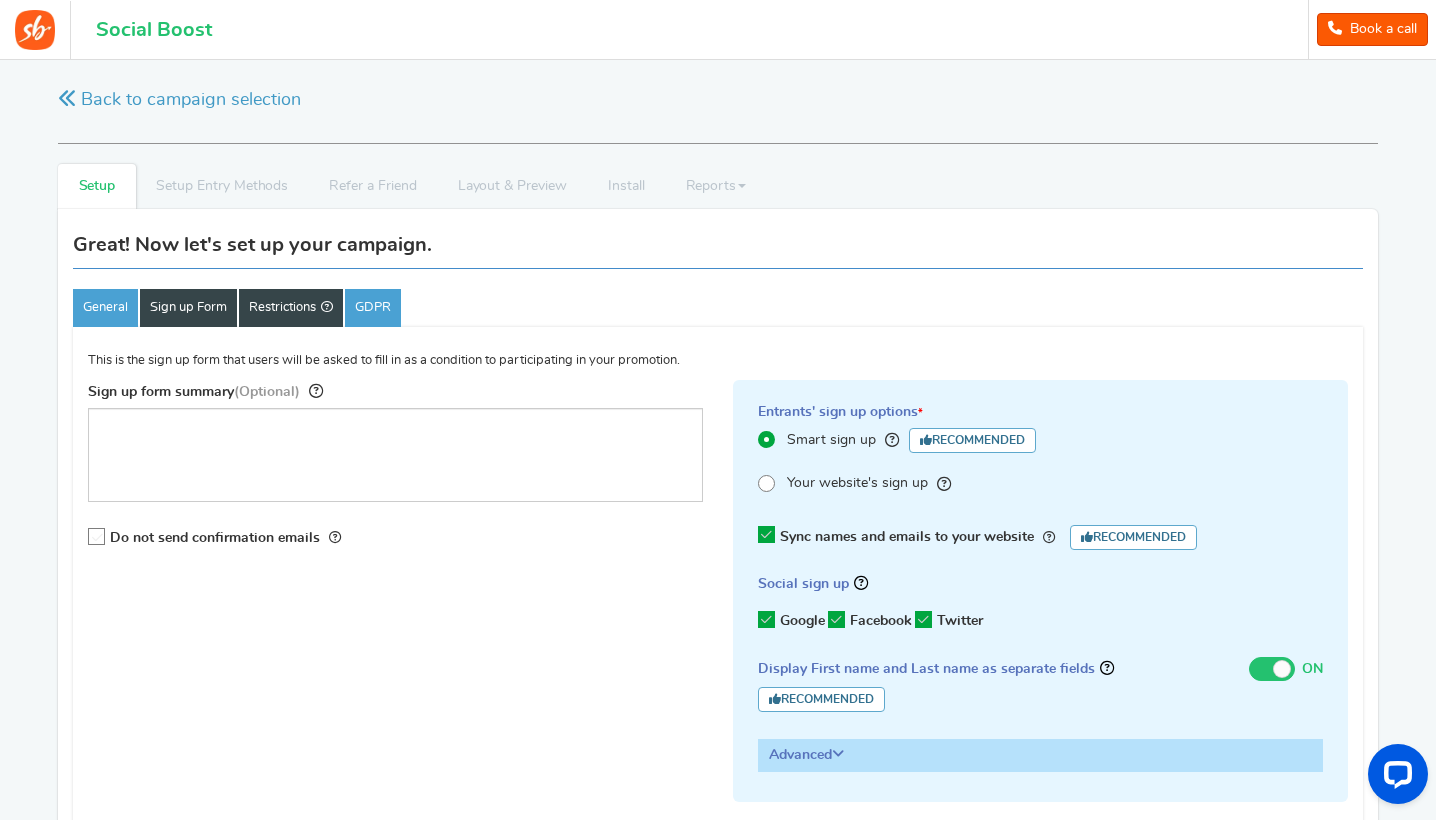 click on "Restrictions" at bounding box center [291, 308] 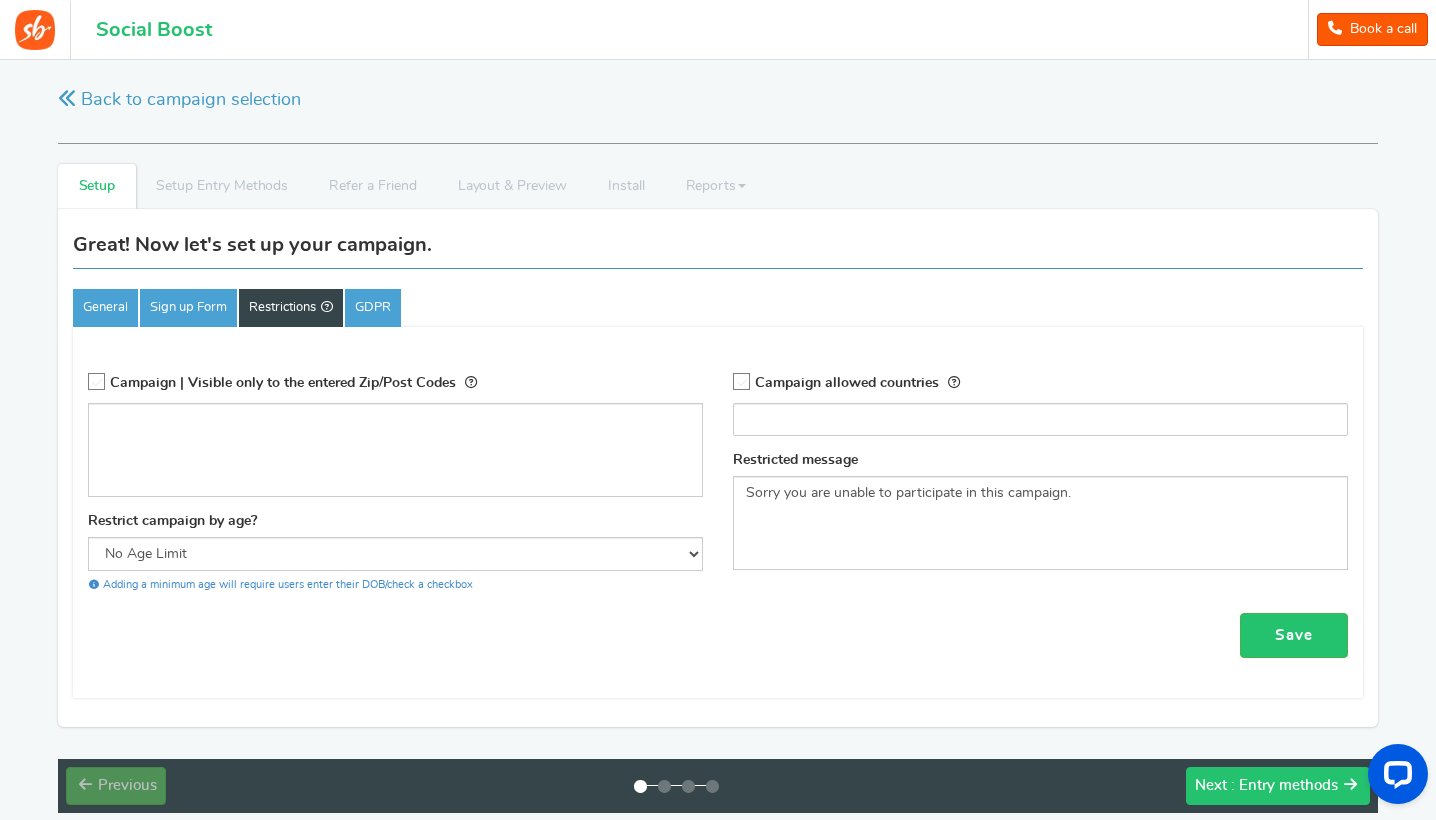 click on "Next" at bounding box center (1211, 785) 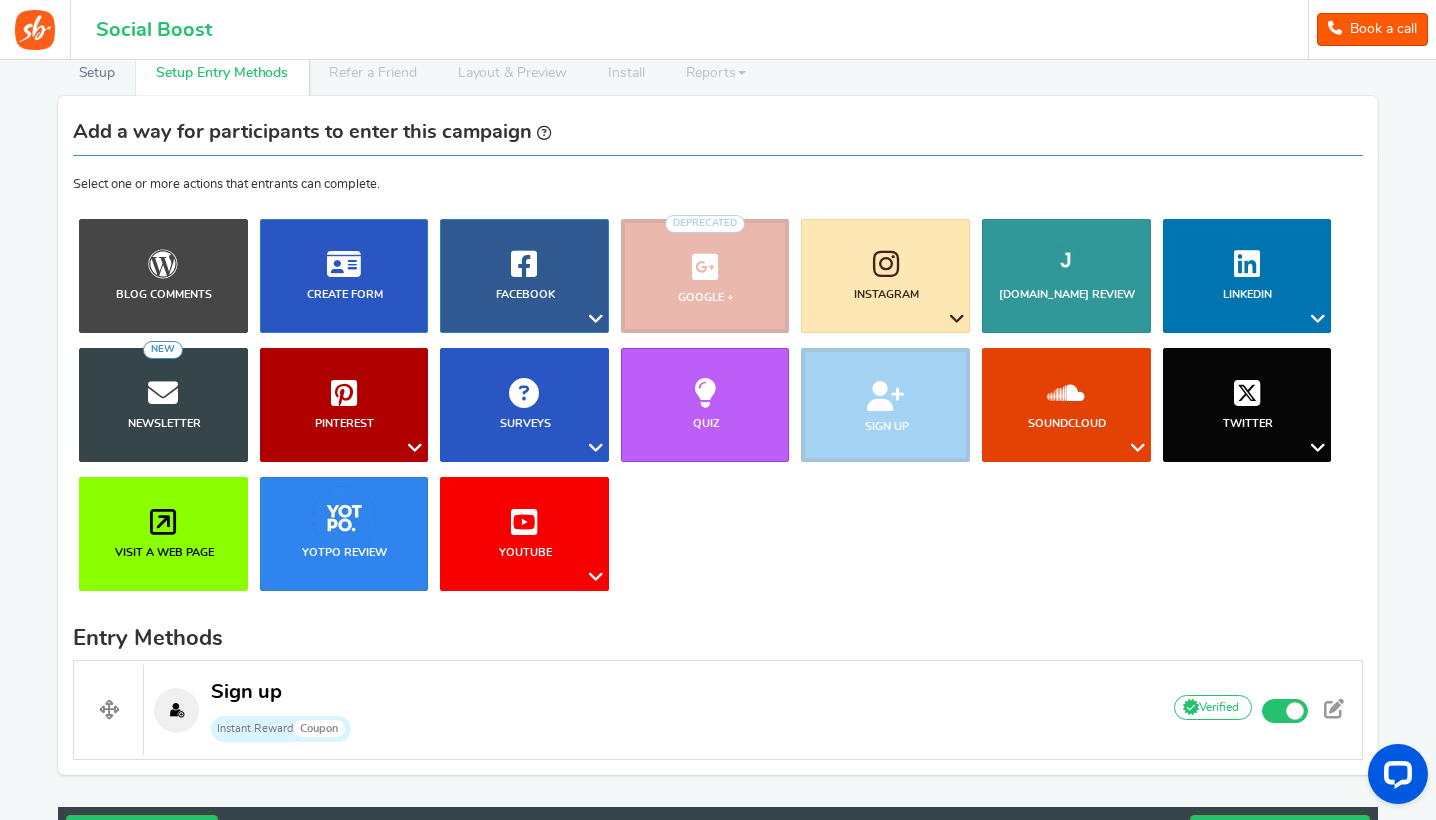 scroll, scrollTop: 113, scrollLeft: 0, axis: vertical 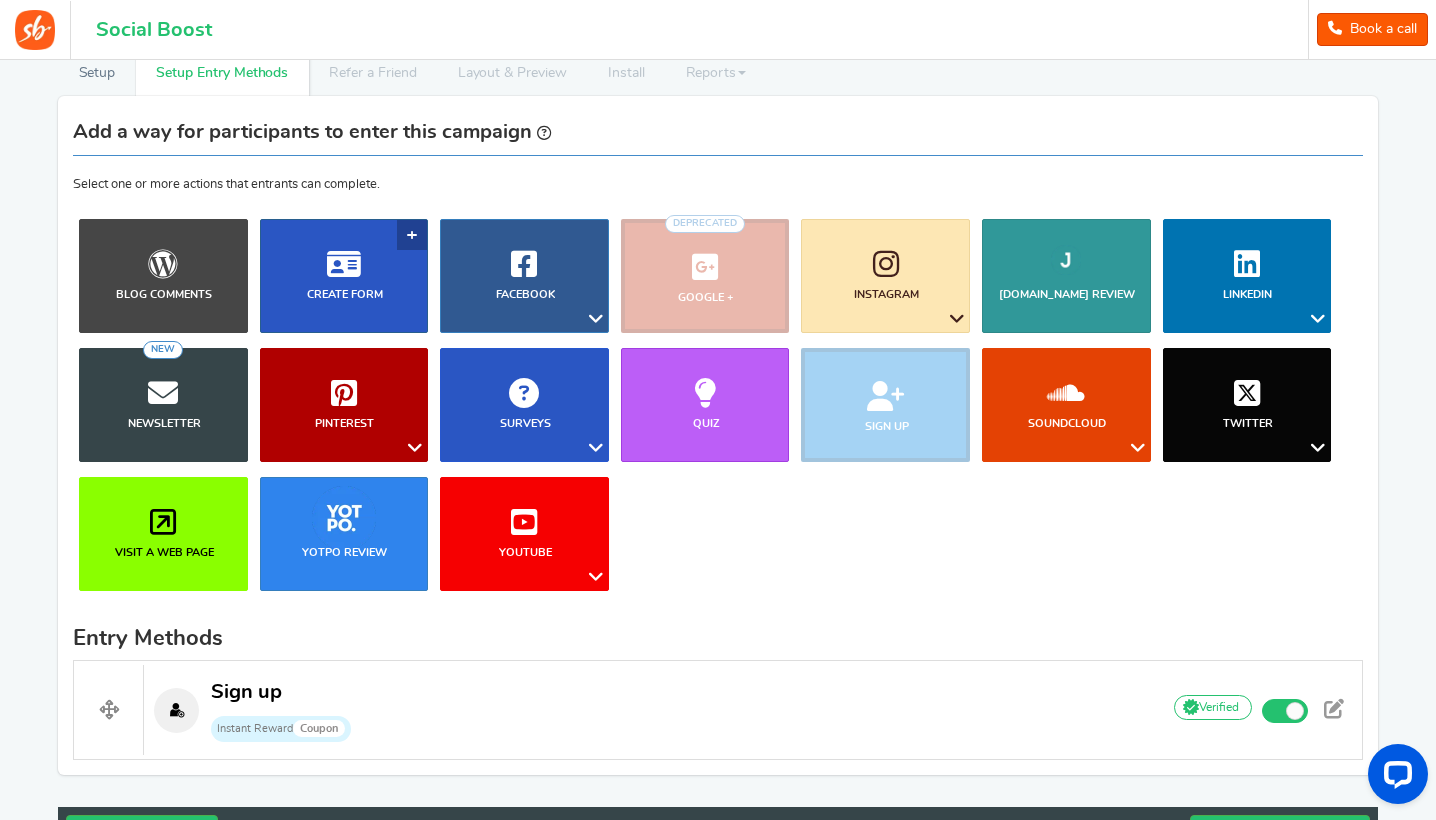click on "Create Form" at bounding box center (344, 276) 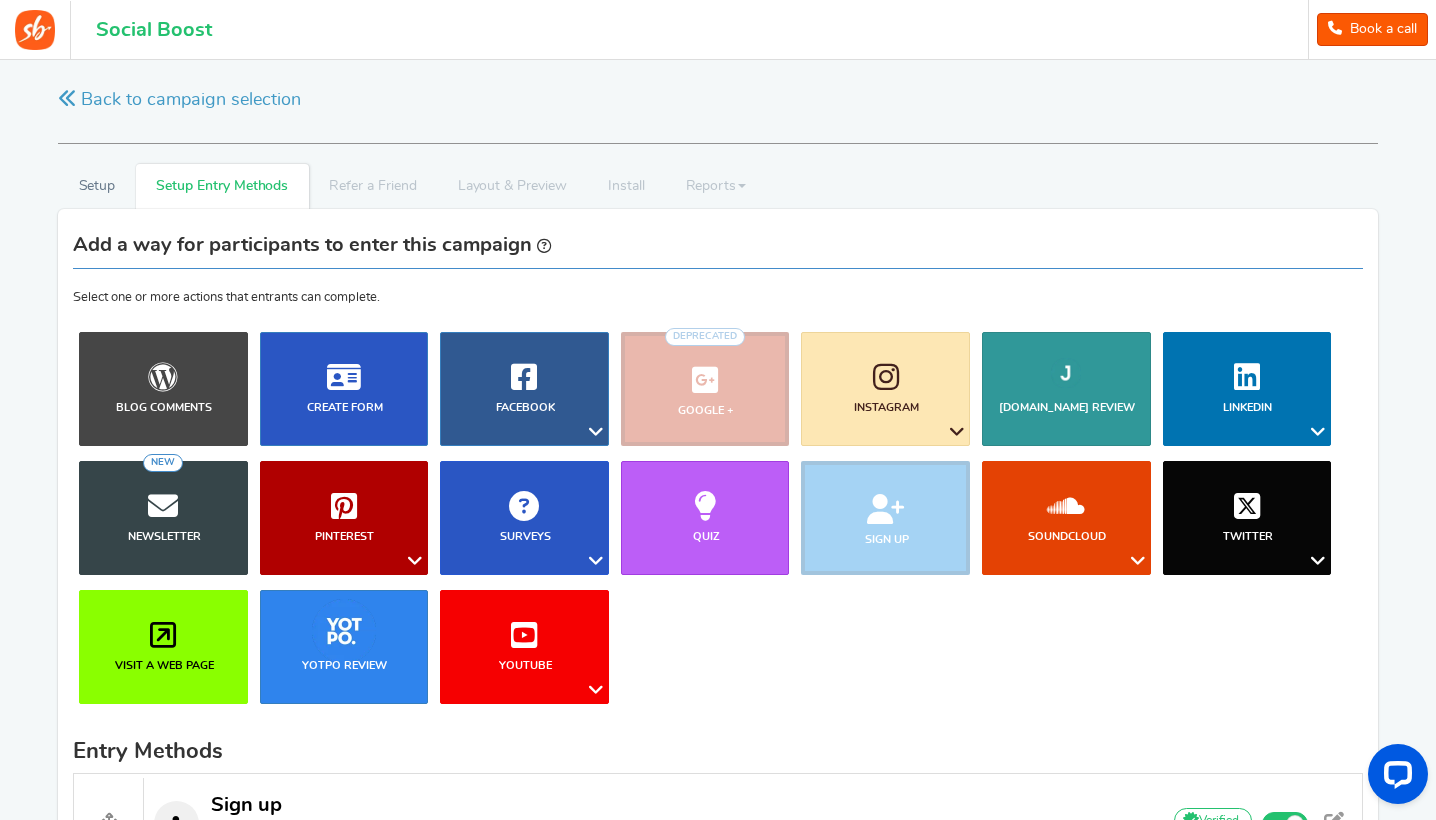 scroll, scrollTop: 0, scrollLeft: 0, axis: both 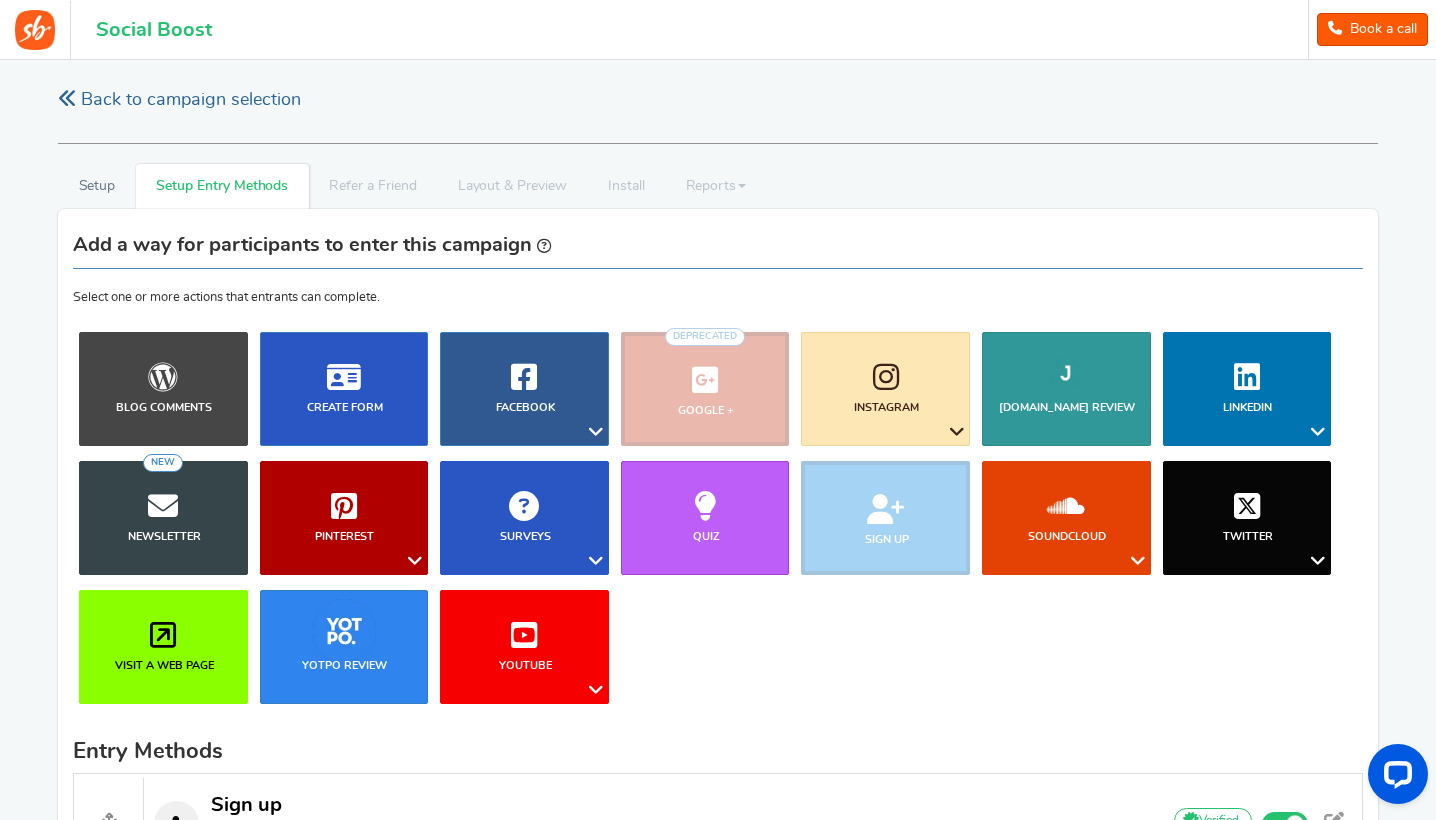 click on "Back to campaign selection" at bounding box center [179, 100] 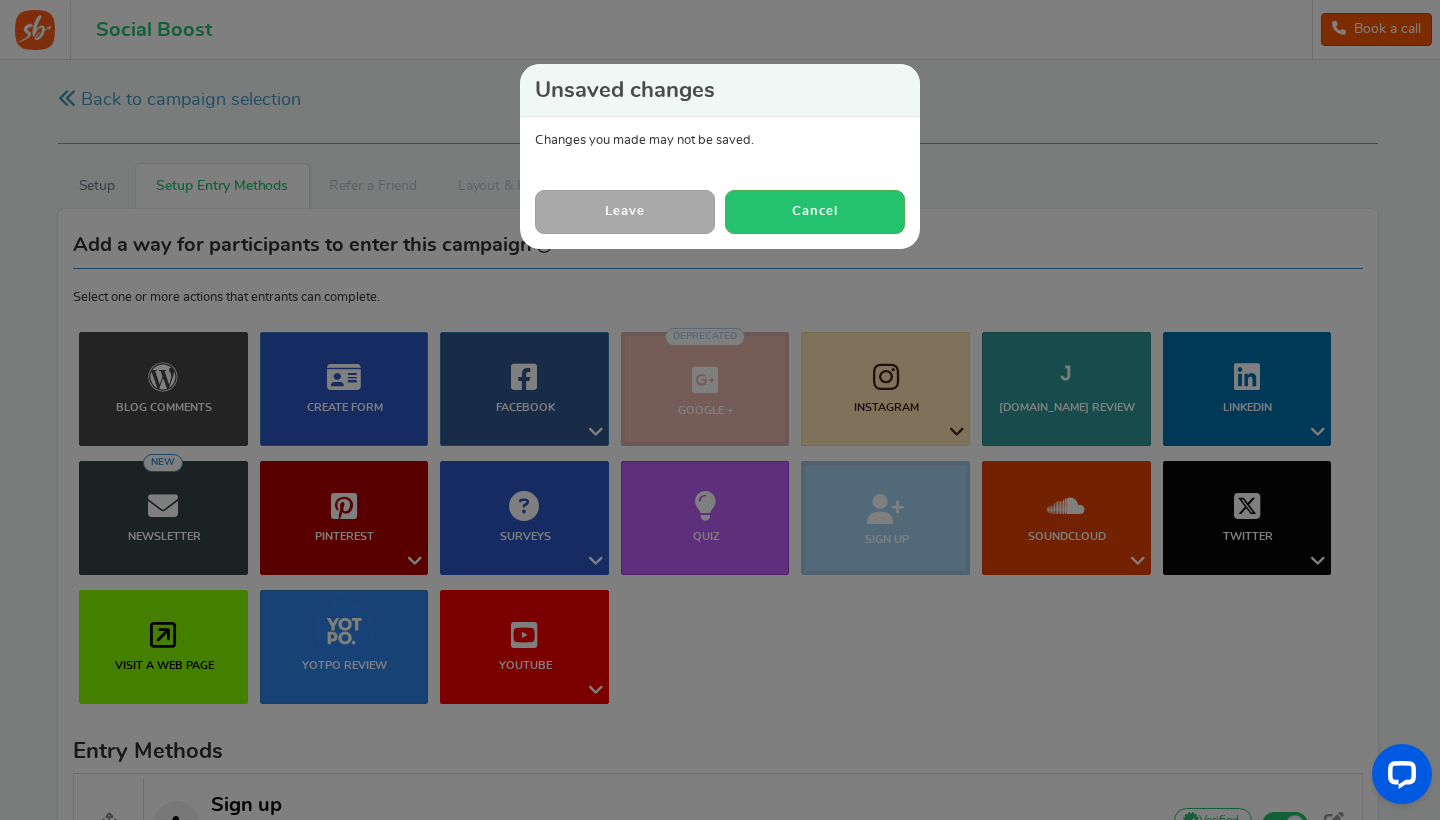click on "Leave" at bounding box center (625, 211) 